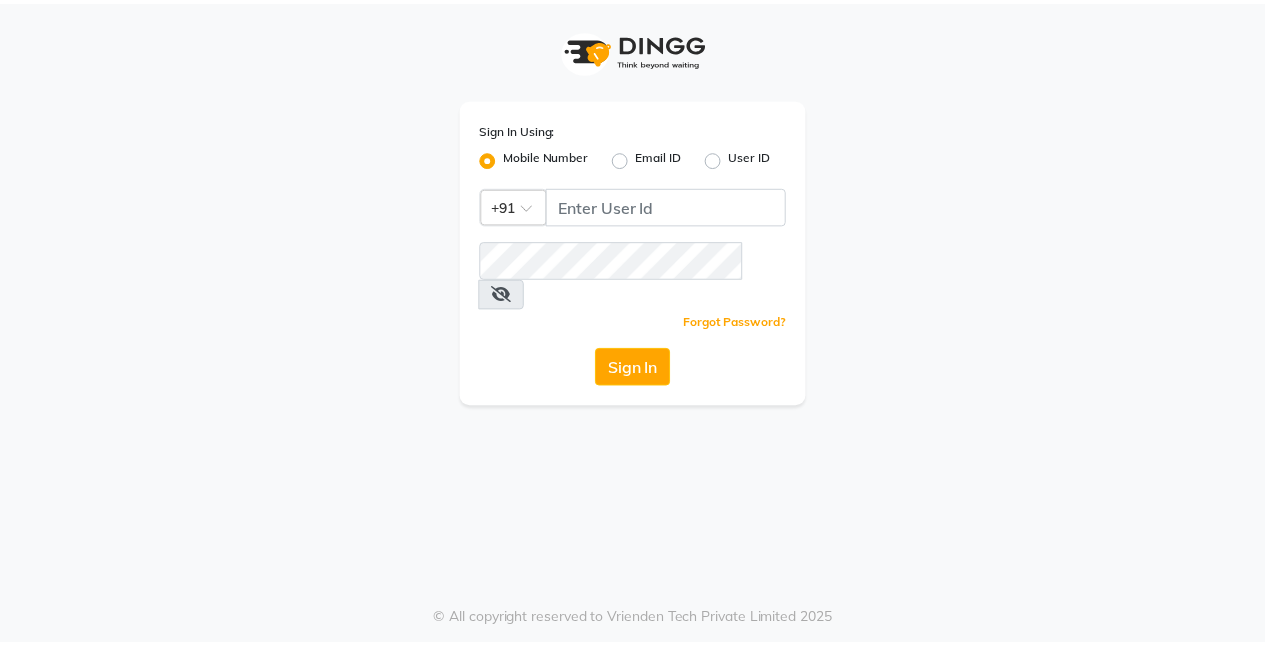 scroll, scrollTop: 0, scrollLeft: 0, axis: both 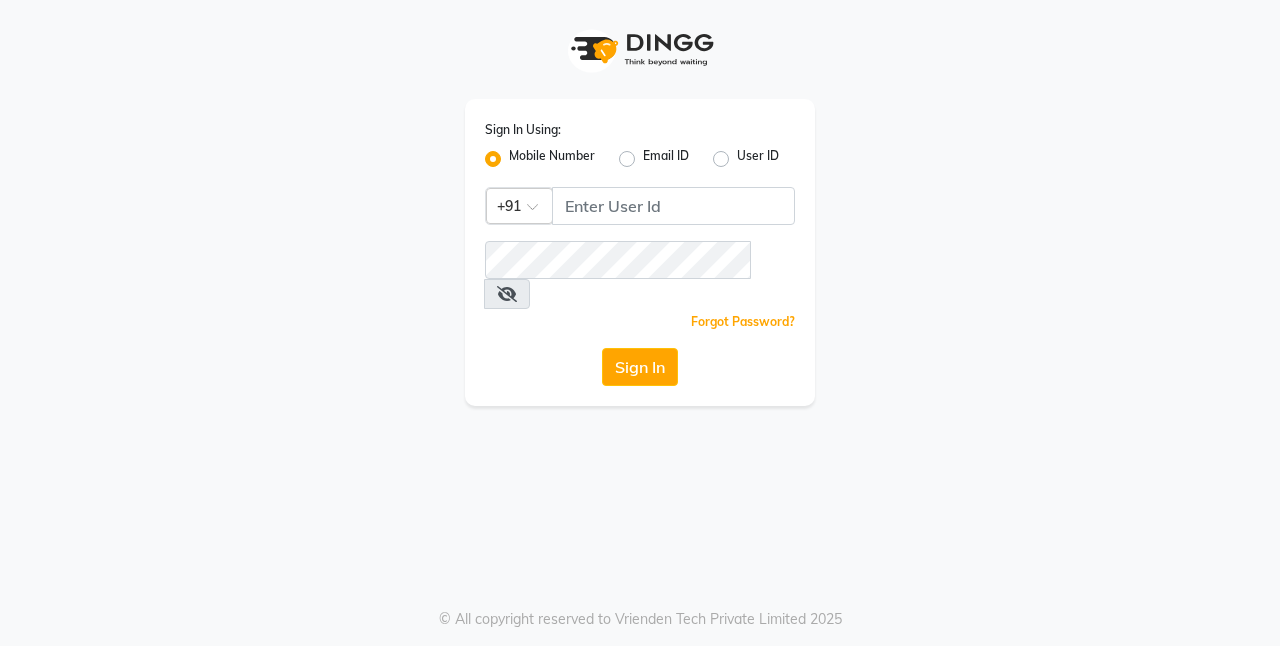 click on "Sign In Using: Mobile Number Email ID User ID Country Code × +91  Remember me Forgot Password?  Sign In" 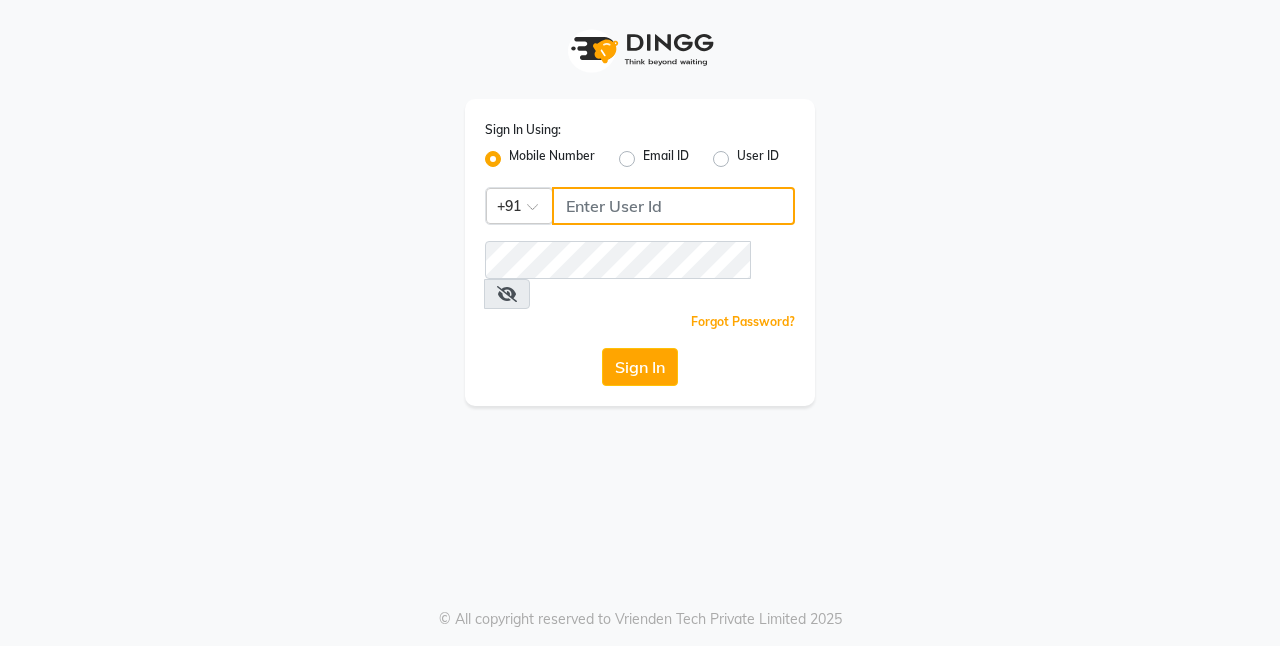 click 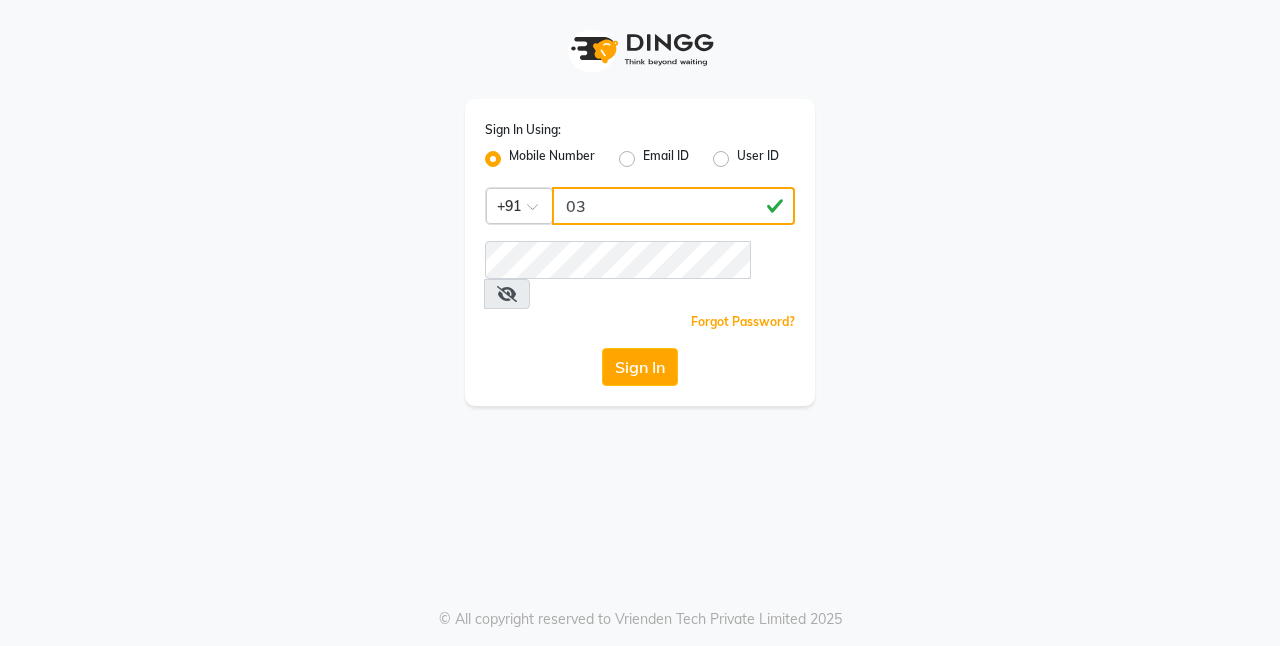 type on "0" 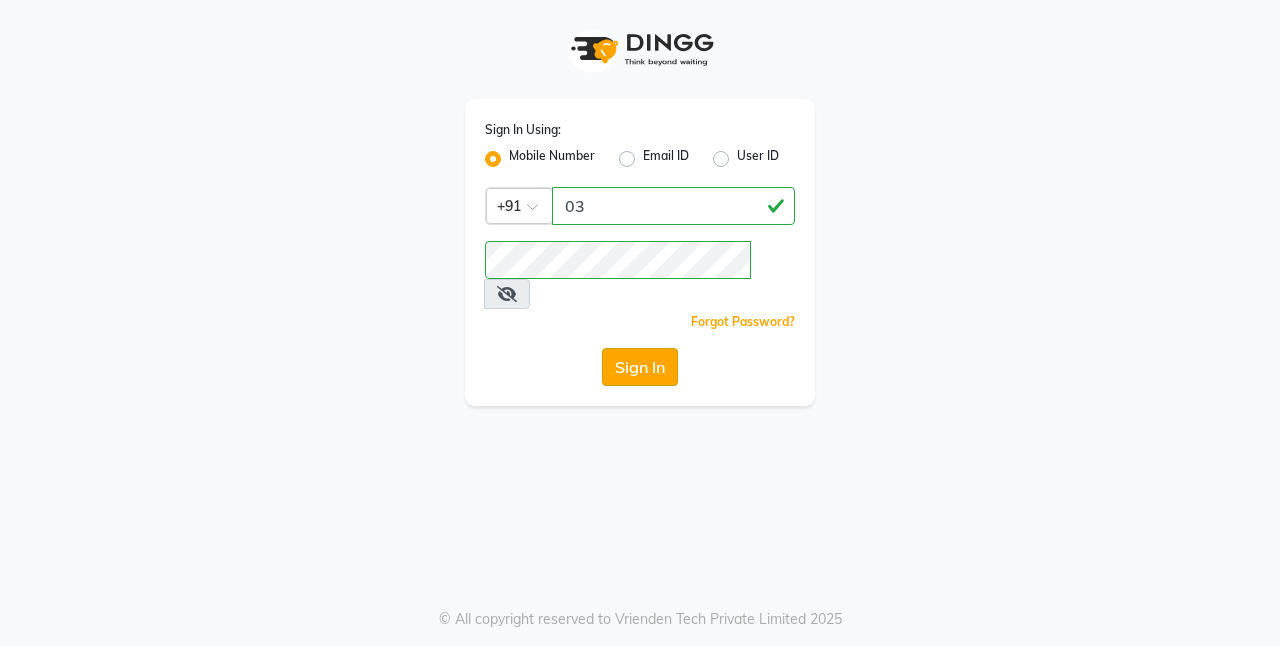 click on "Sign In" 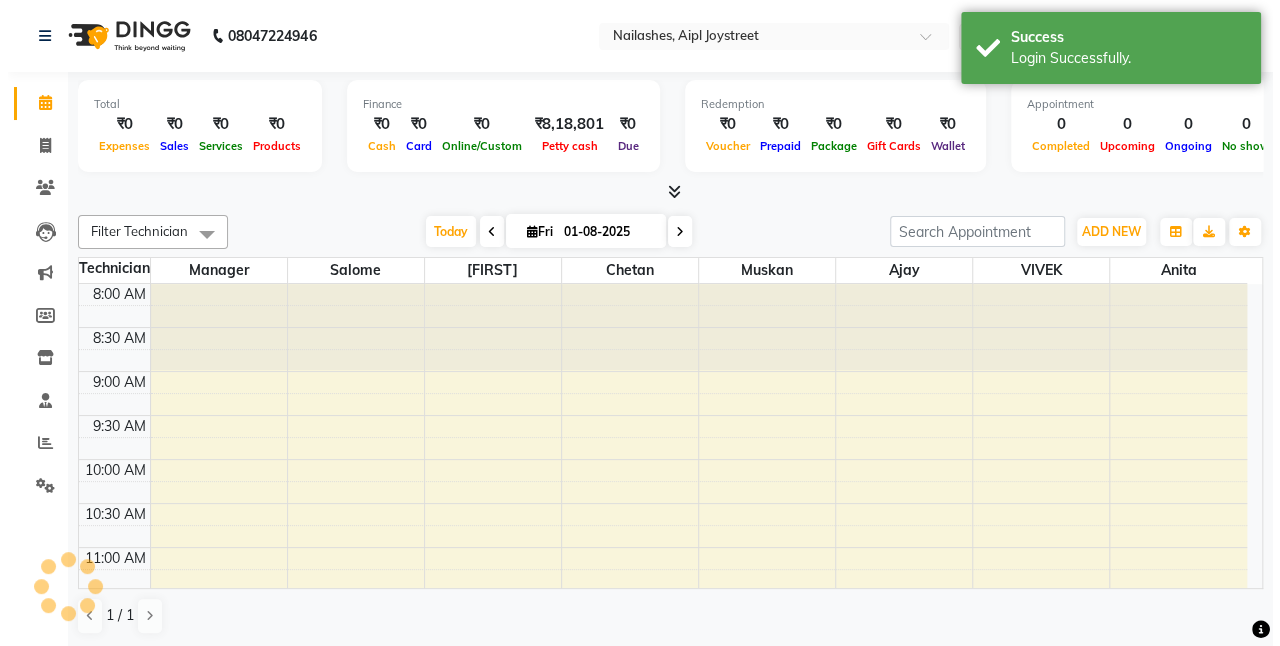 scroll, scrollTop: 0, scrollLeft: 0, axis: both 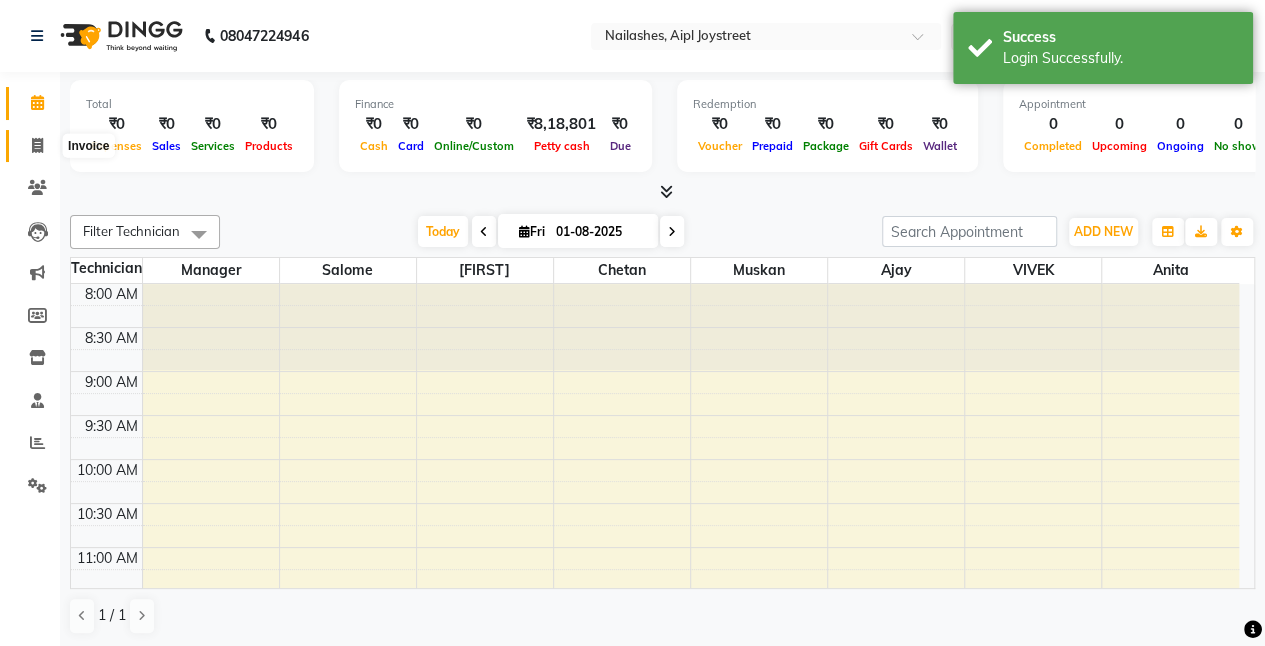 click 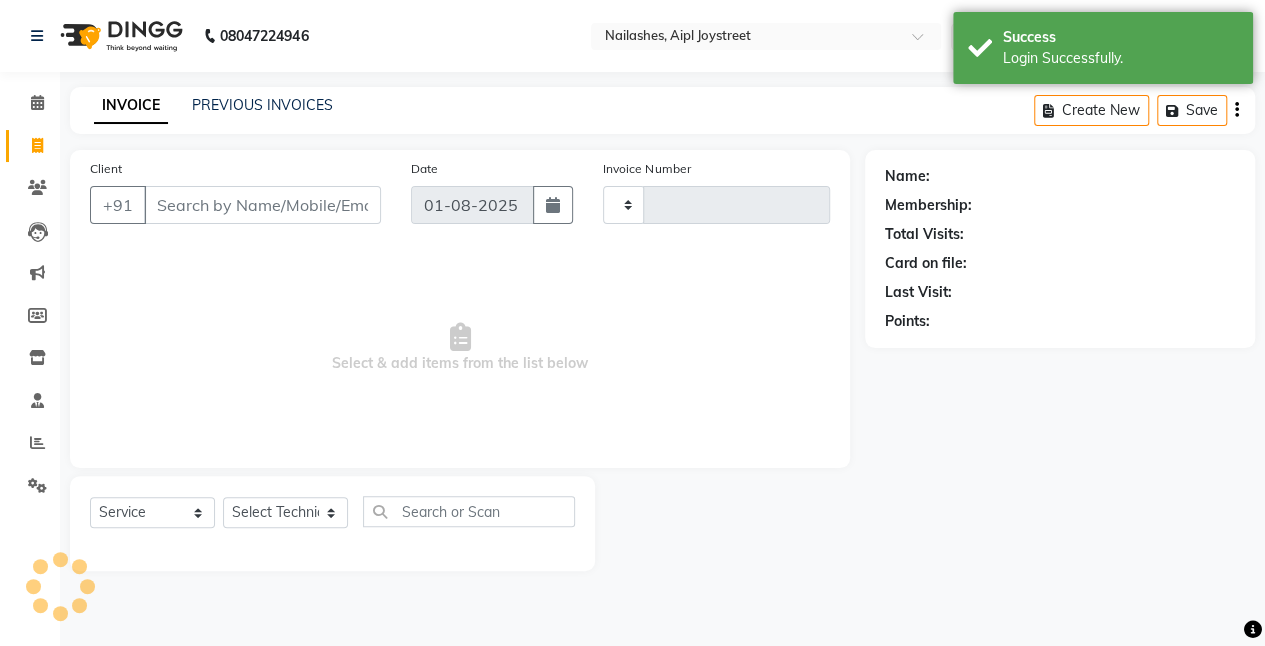 type on "0626" 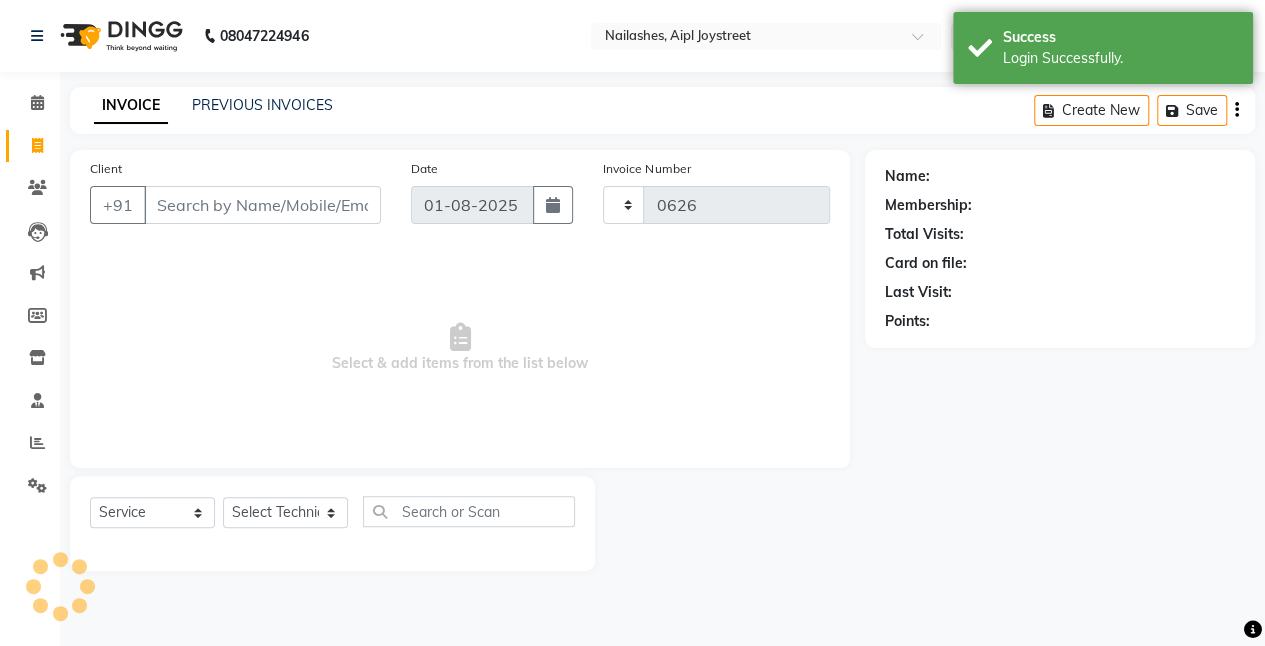 select on "5749" 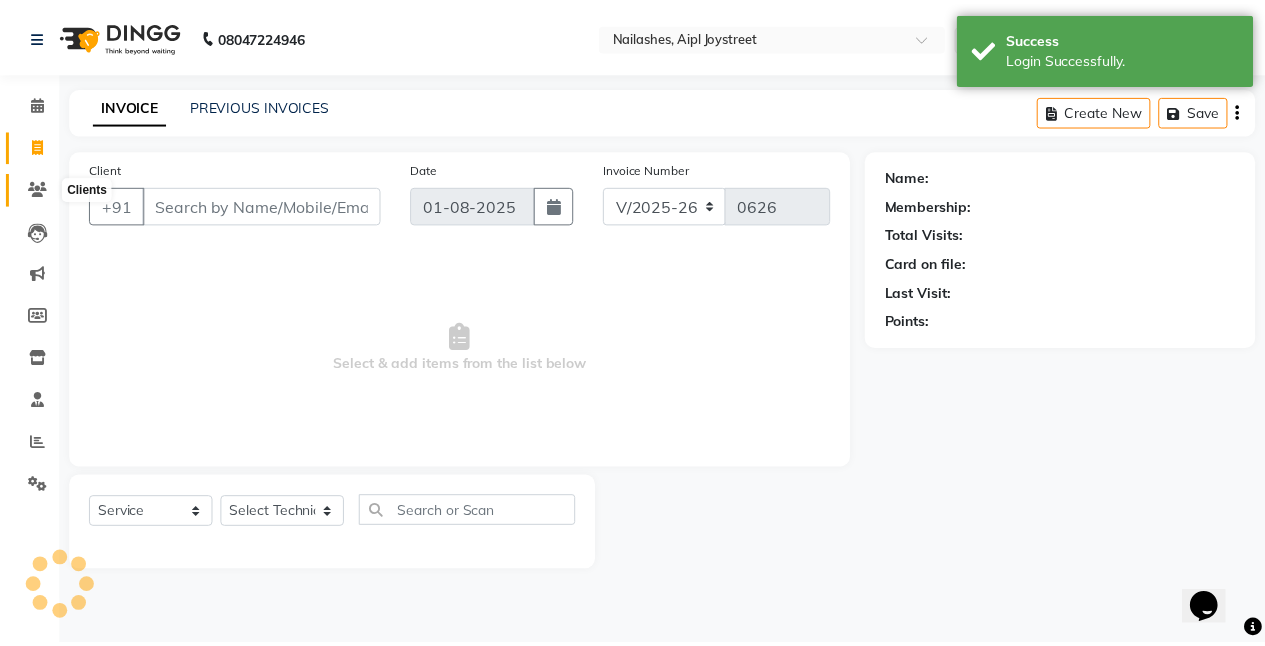 scroll, scrollTop: 0, scrollLeft: 0, axis: both 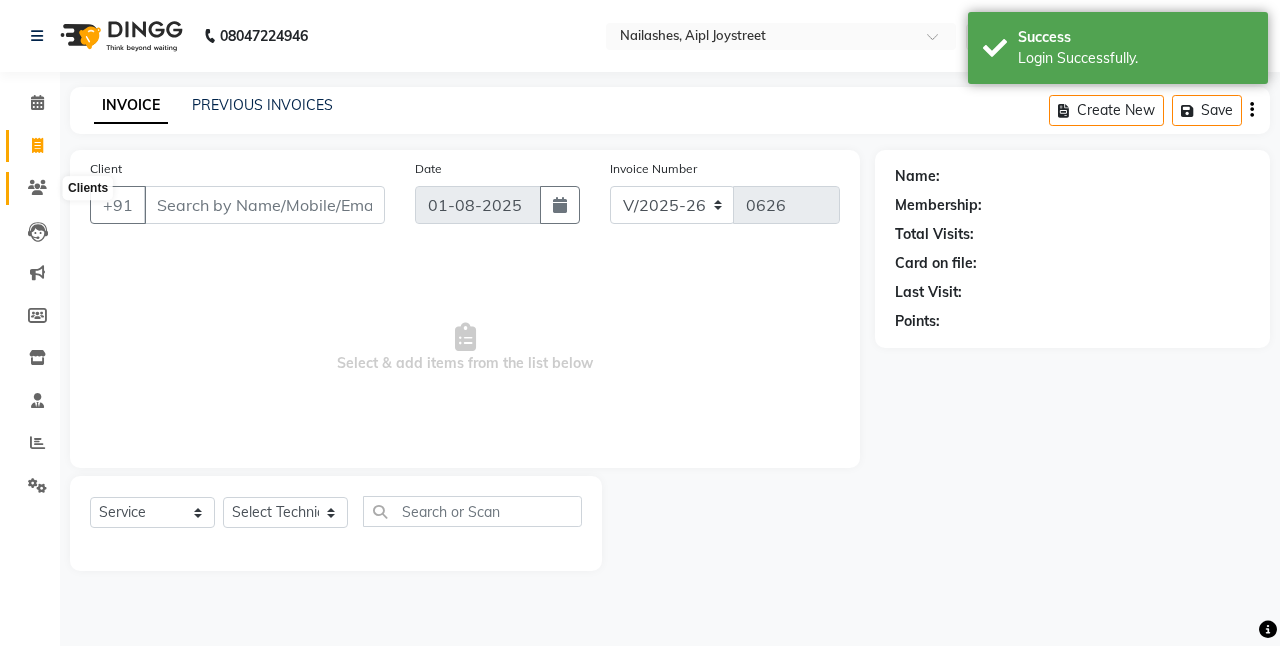 click 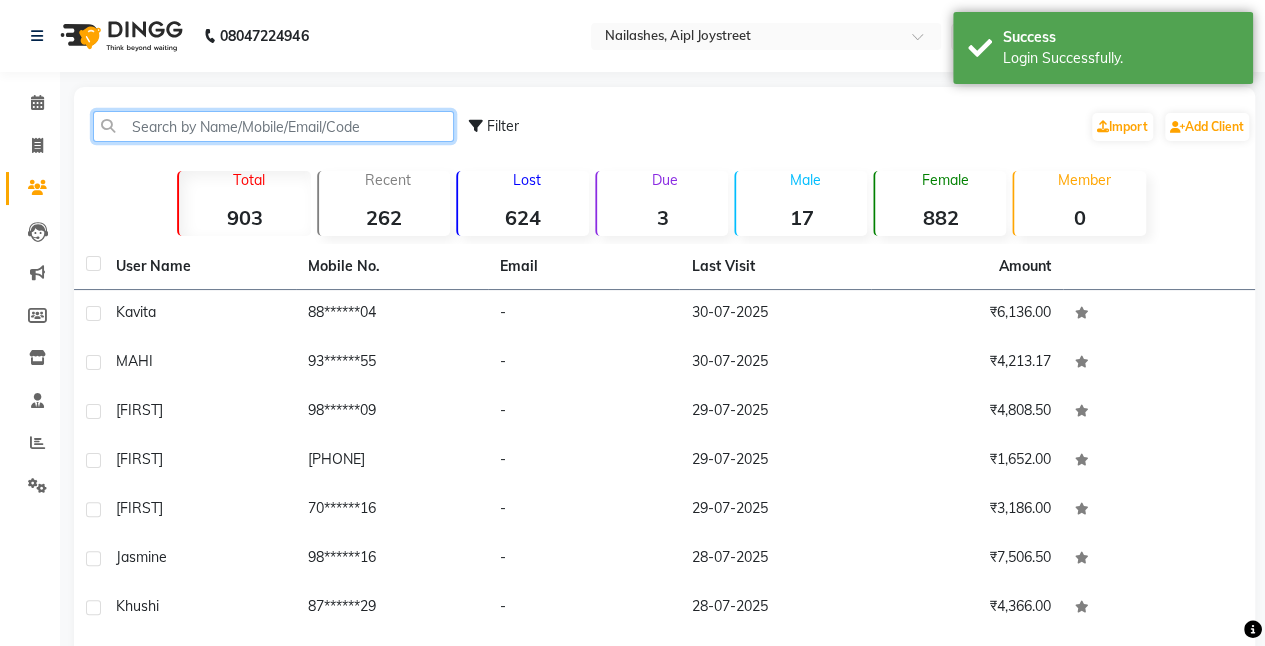 click 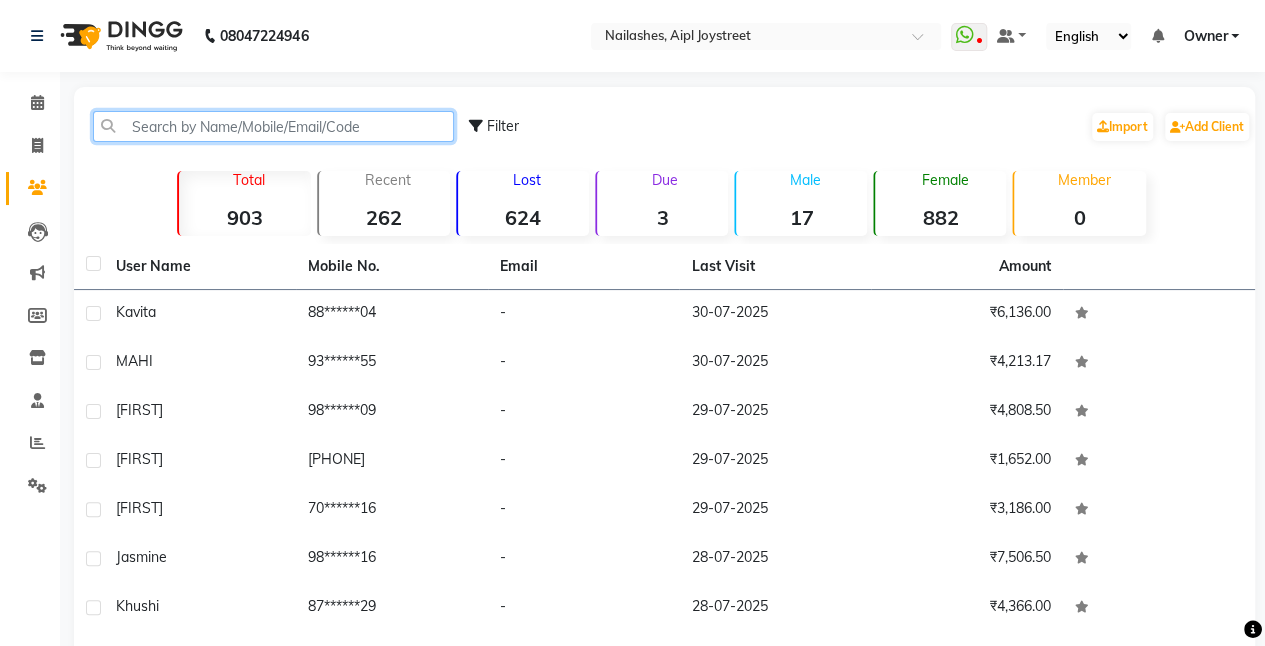 click 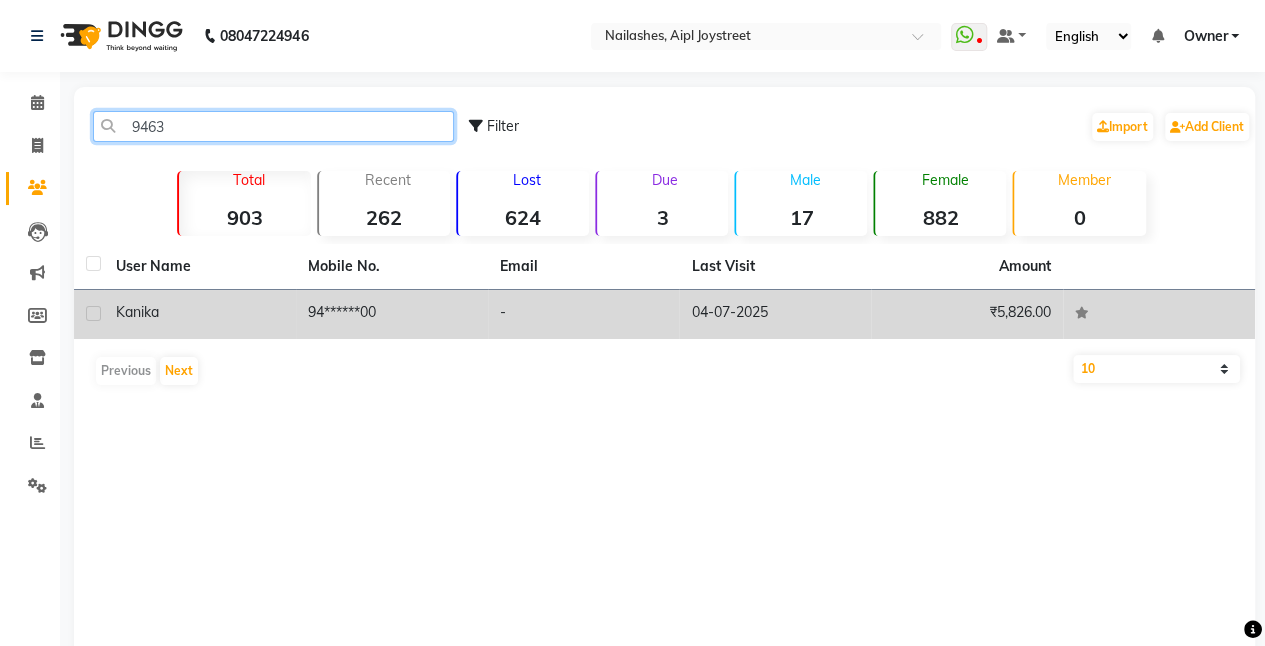 type on "9463" 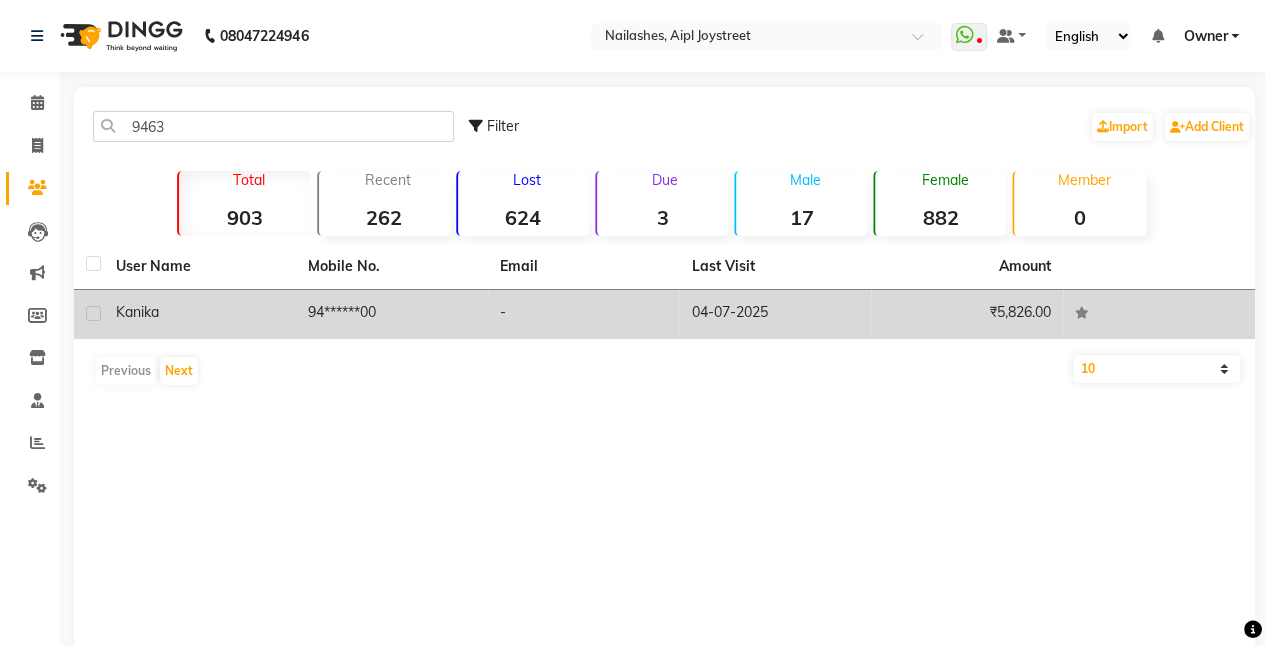 click on "Kanika" 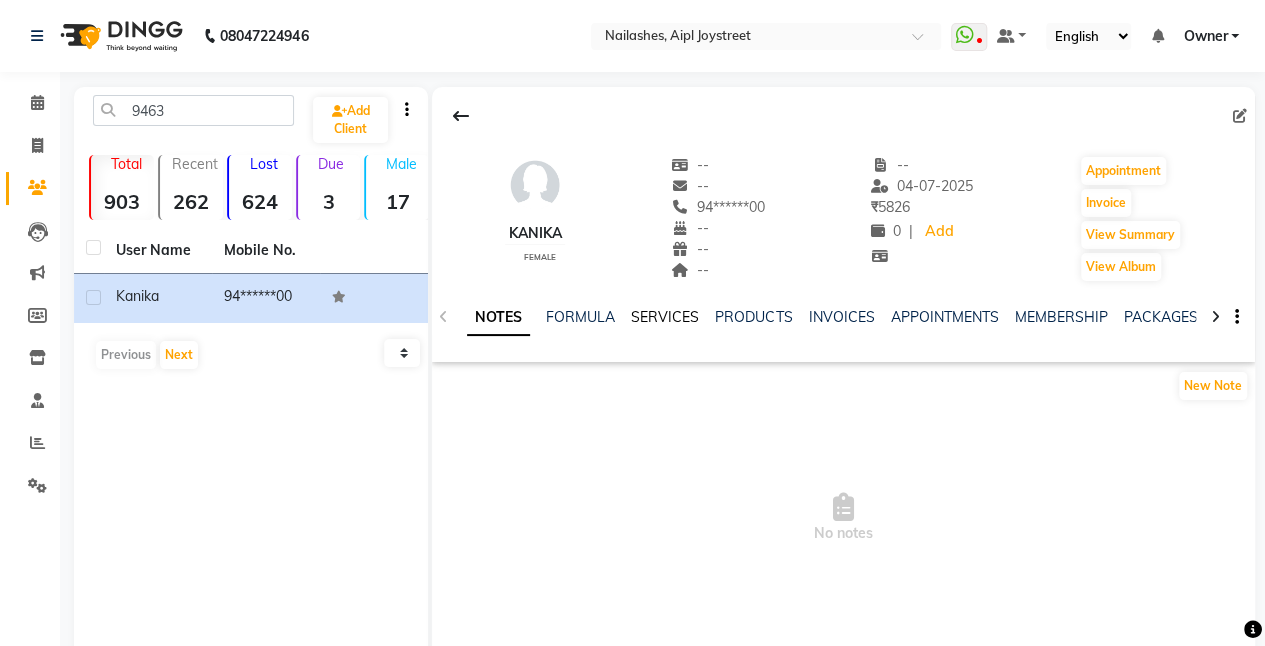 click on "SERVICES" 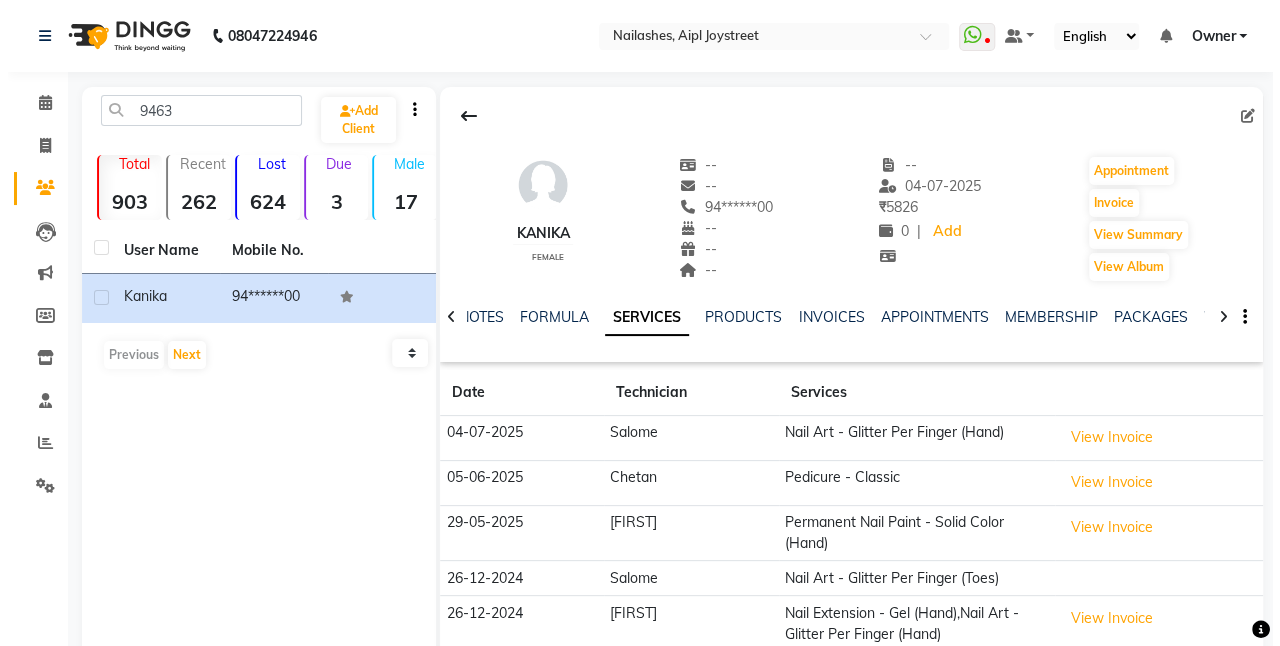 scroll, scrollTop: 88, scrollLeft: 0, axis: vertical 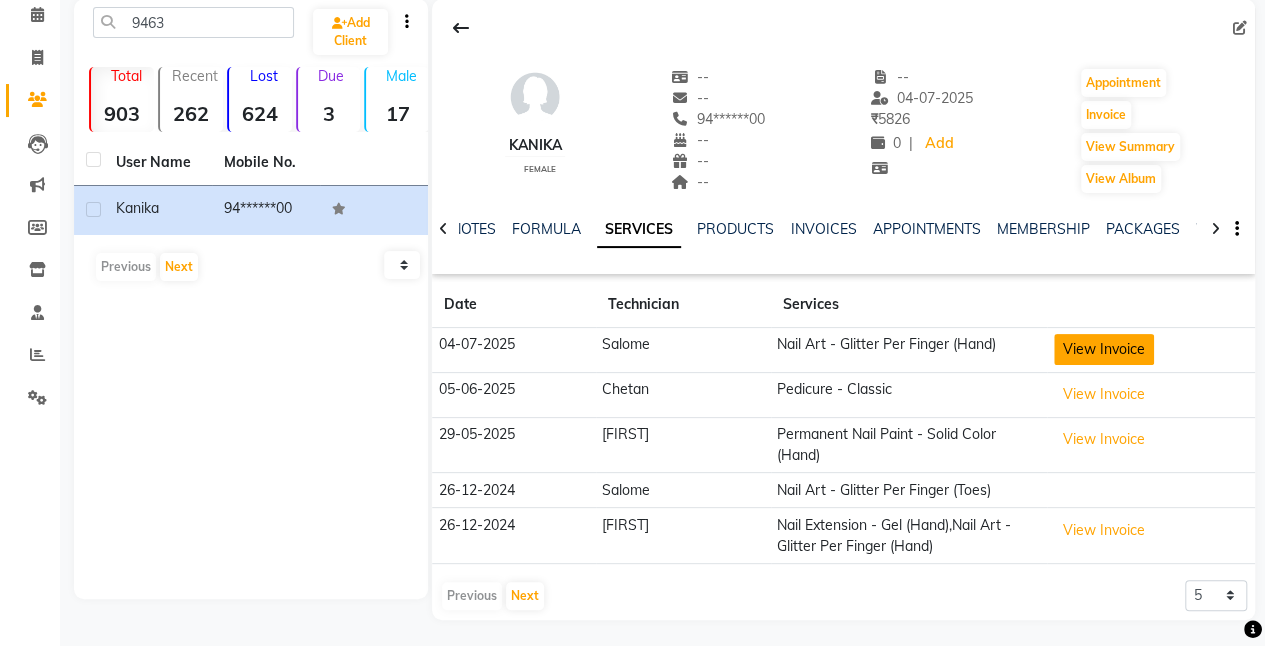click on "View Invoice" 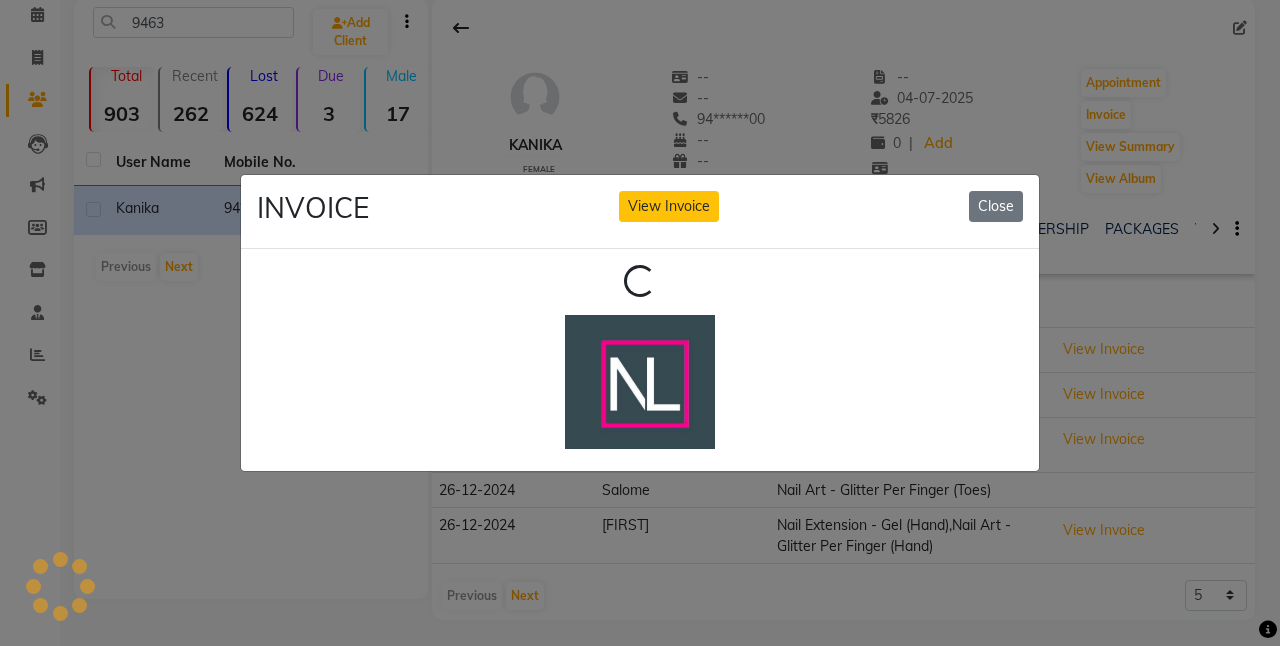 scroll, scrollTop: 0, scrollLeft: 0, axis: both 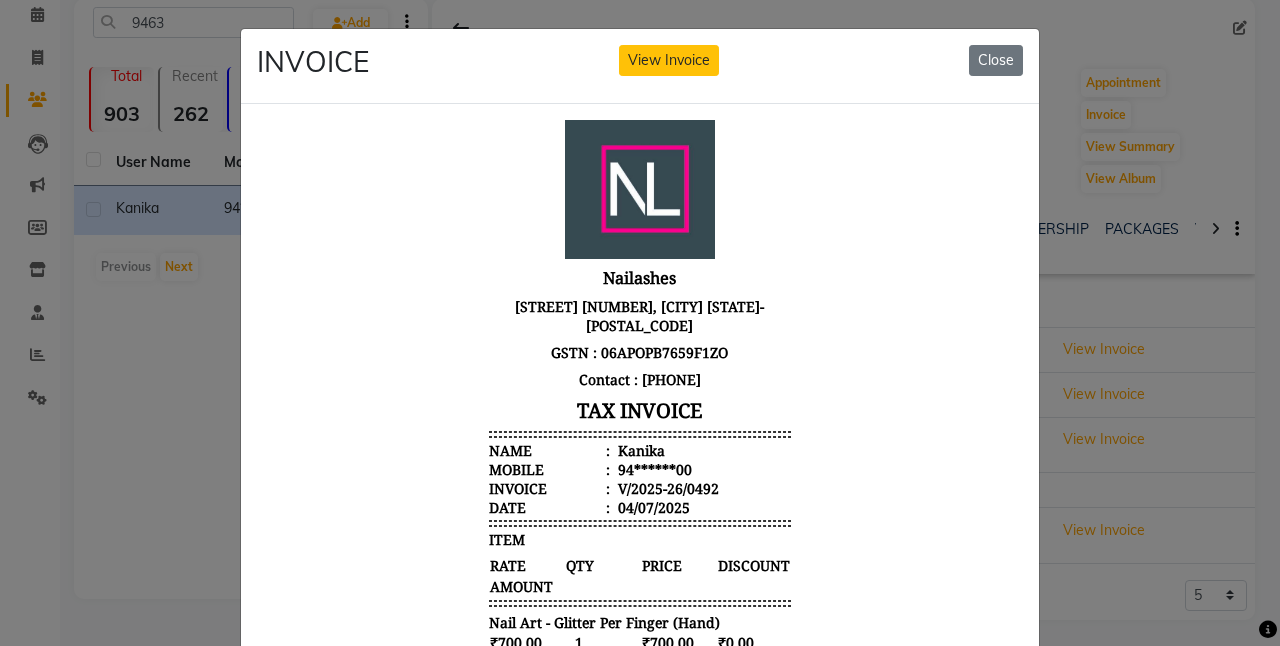 drag, startPoint x: 633, startPoint y: 329, endPoint x: 466, endPoint y: 331, distance: 167.01198 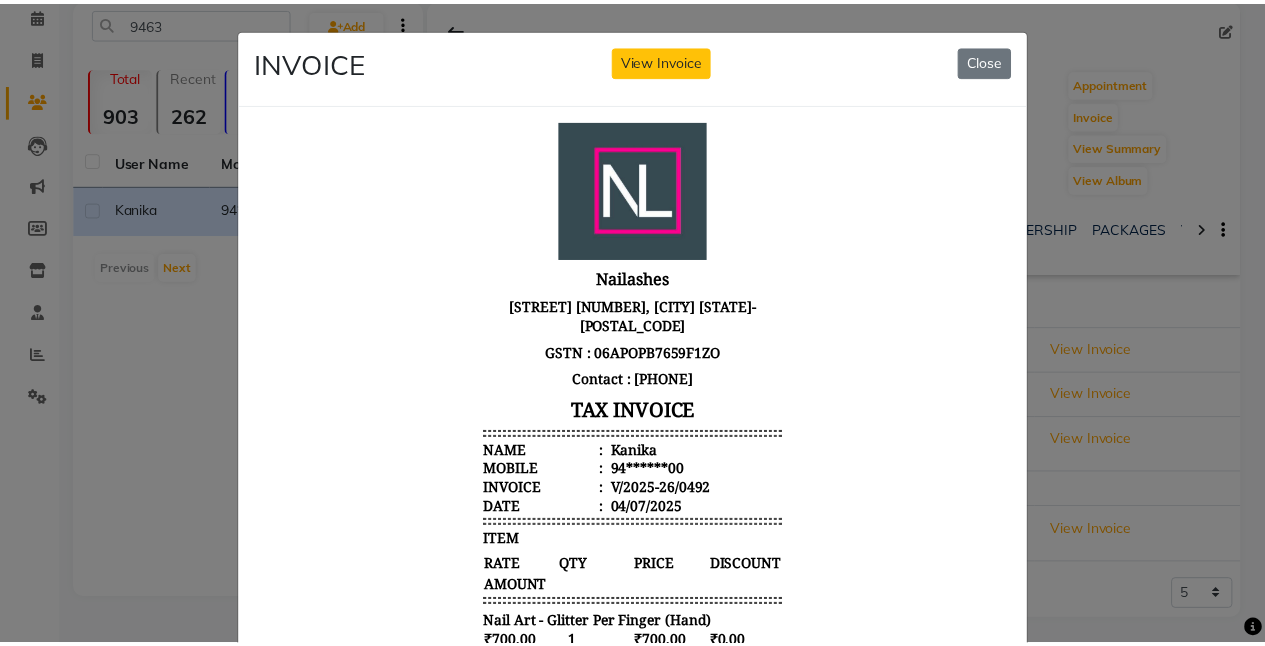 scroll, scrollTop: 311, scrollLeft: 0, axis: vertical 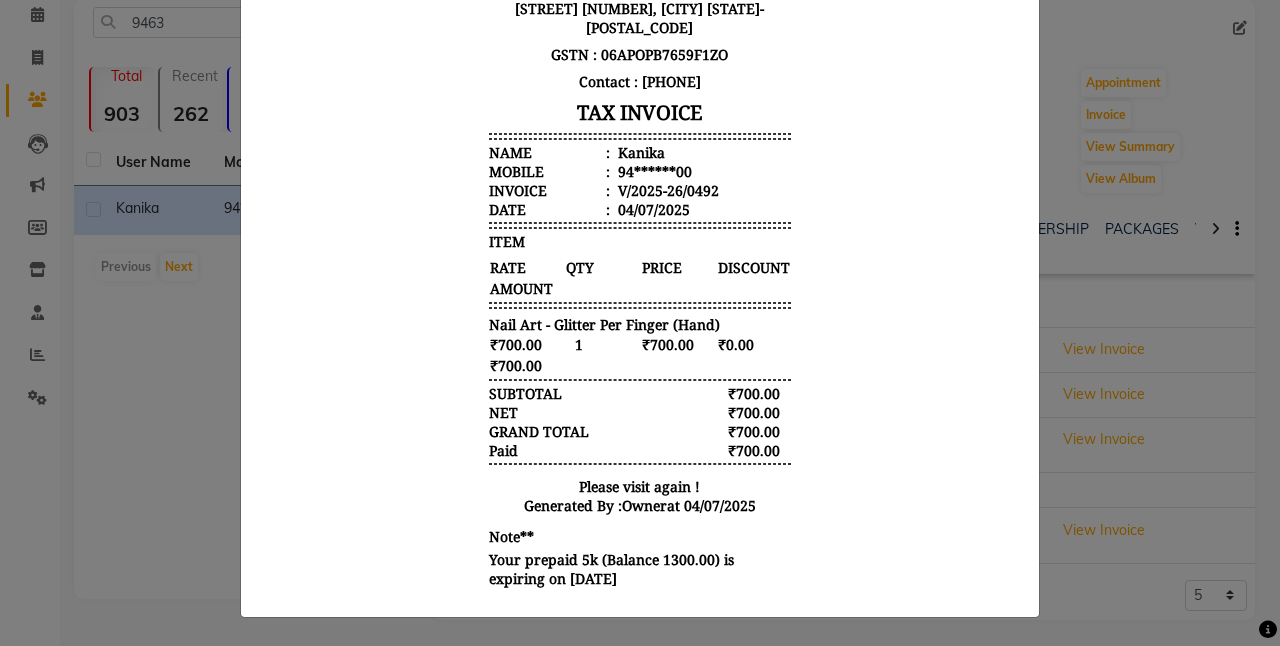 click on "[FIRST]
[STREET] [NUMBER], [CITY] [STATE]-[POSTAL_CODE]
GSTN :
[GSTN]
Contact : [PHONE]
TAX INVOICE
Name  :
[FIRST]
Mobile :
[PHONE]
Invoice  :
V/2025-26/0492
Date  :
04/07/2025
ITEM
RATE QTY PRICE" at bounding box center [640, 207] 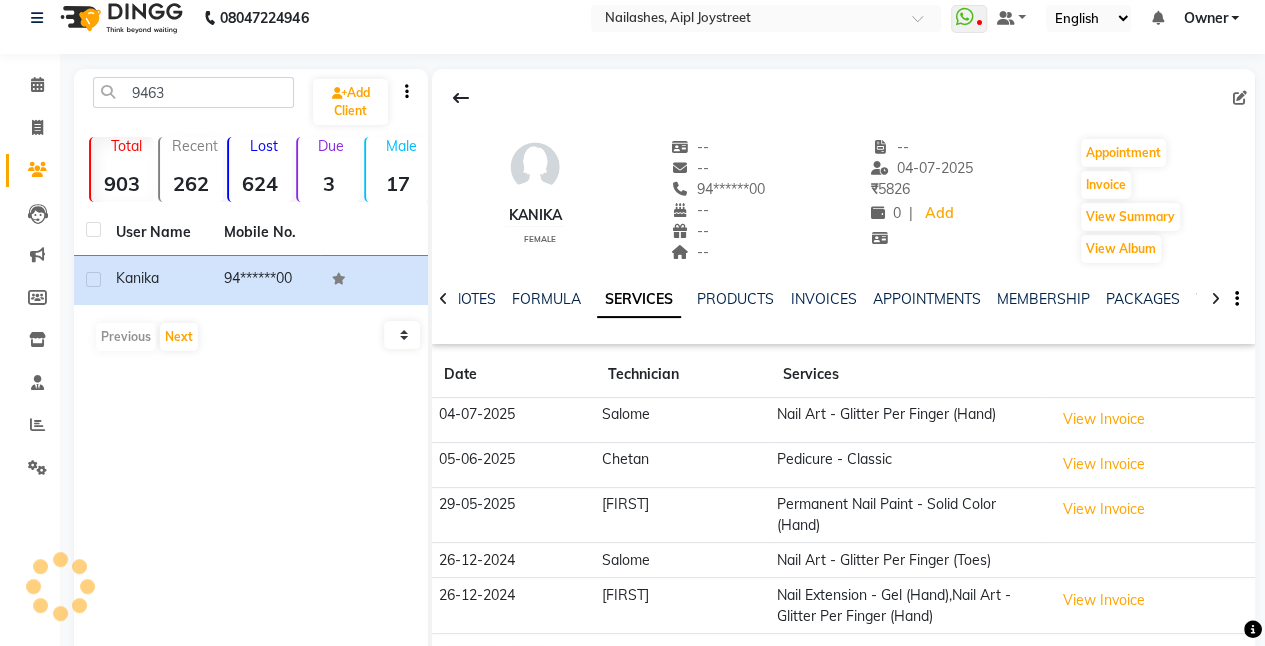 scroll, scrollTop: 17, scrollLeft: 0, axis: vertical 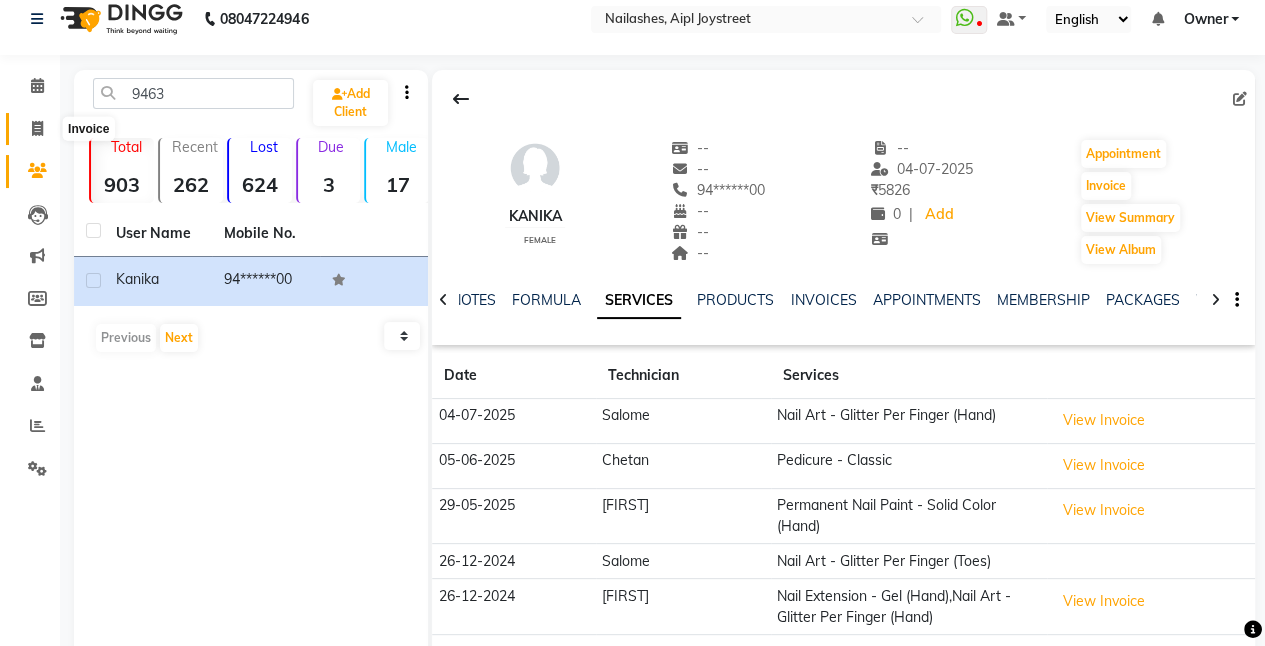 click 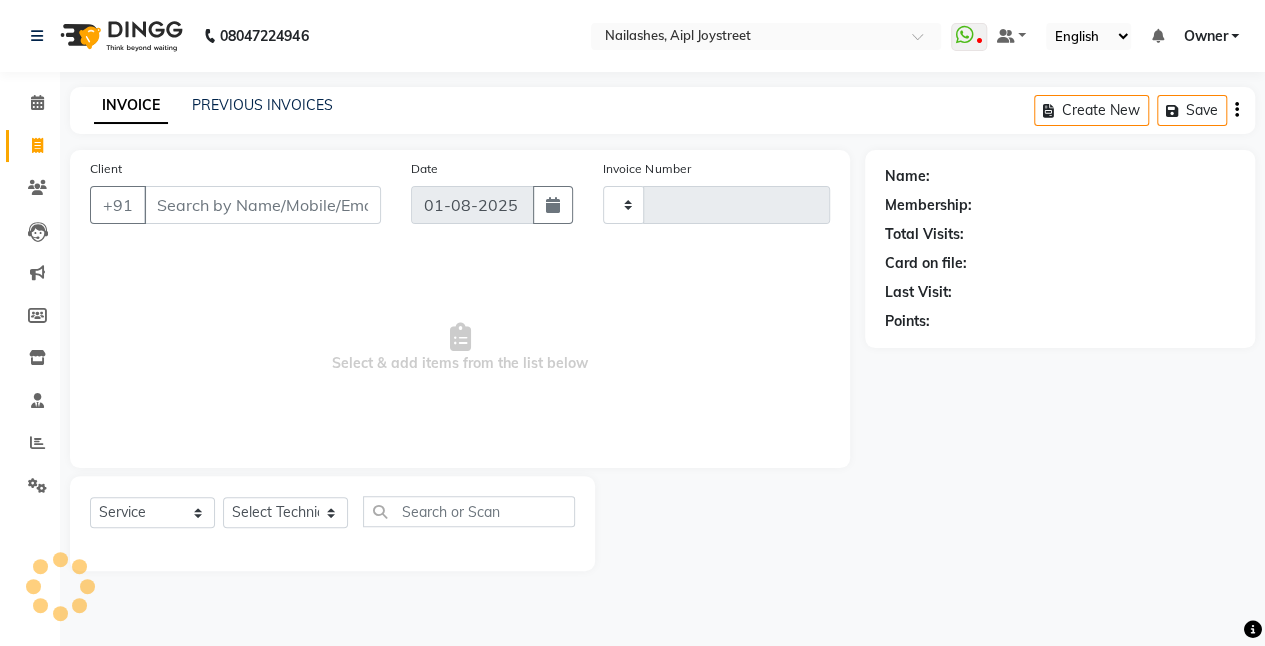 type on "0626" 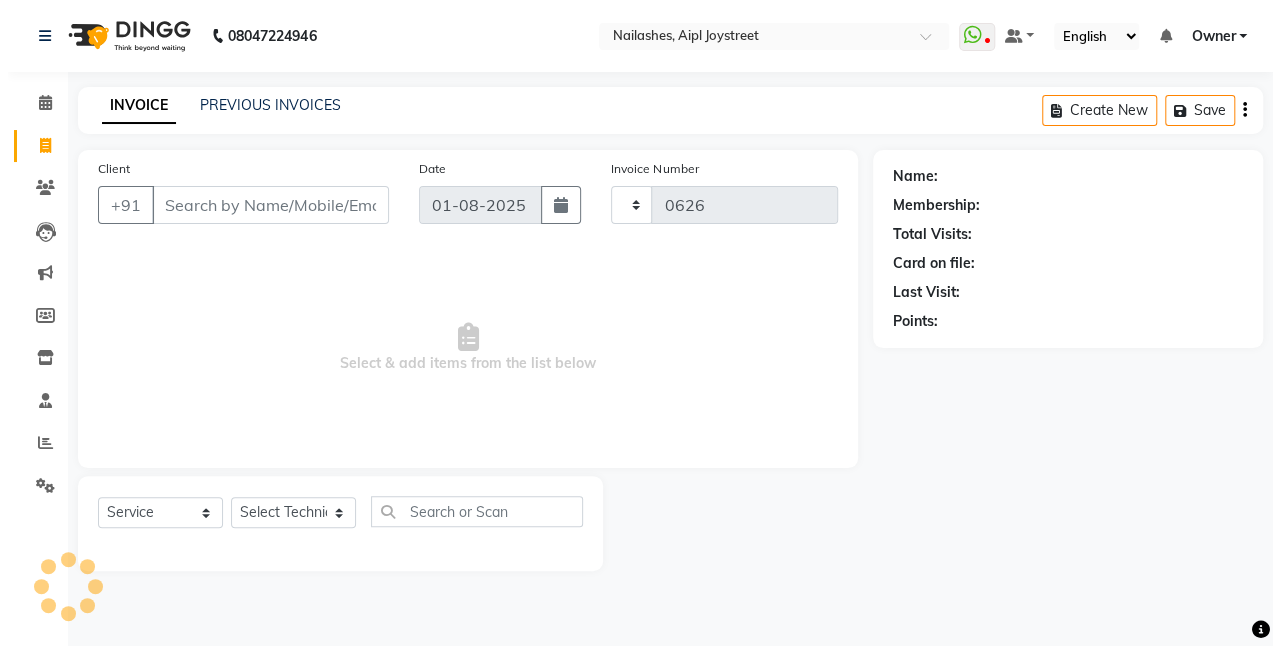 scroll, scrollTop: 0, scrollLeft: 0, axis: both 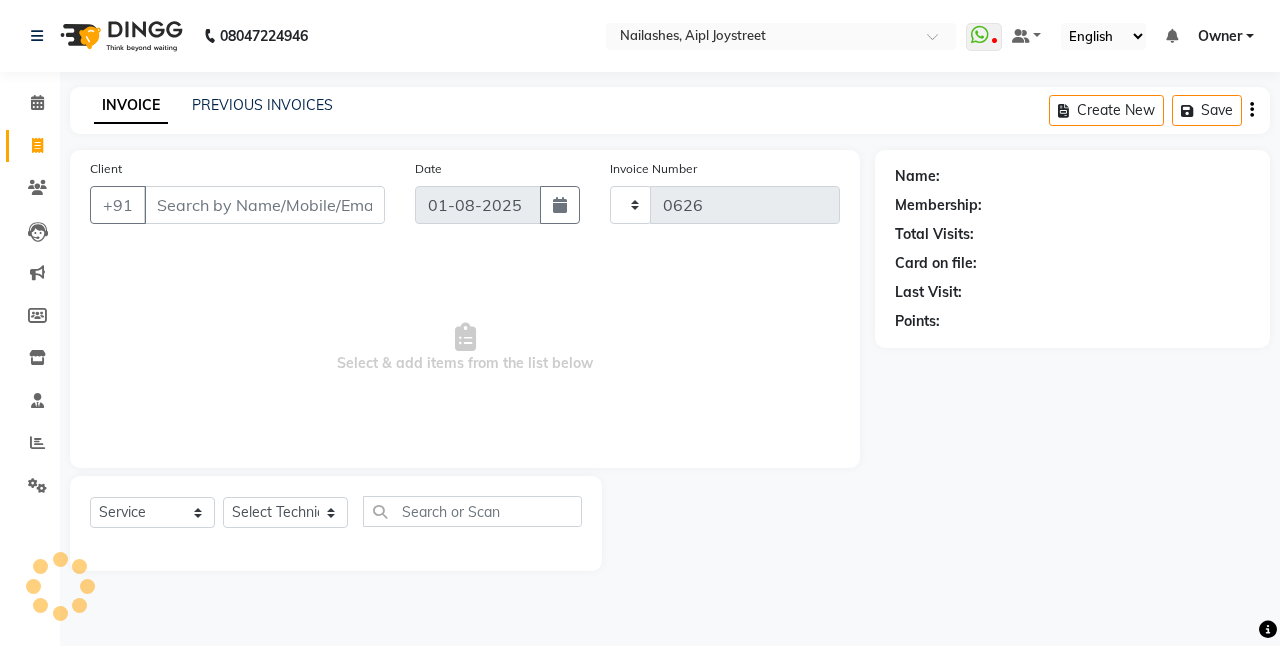 select on "5749" 